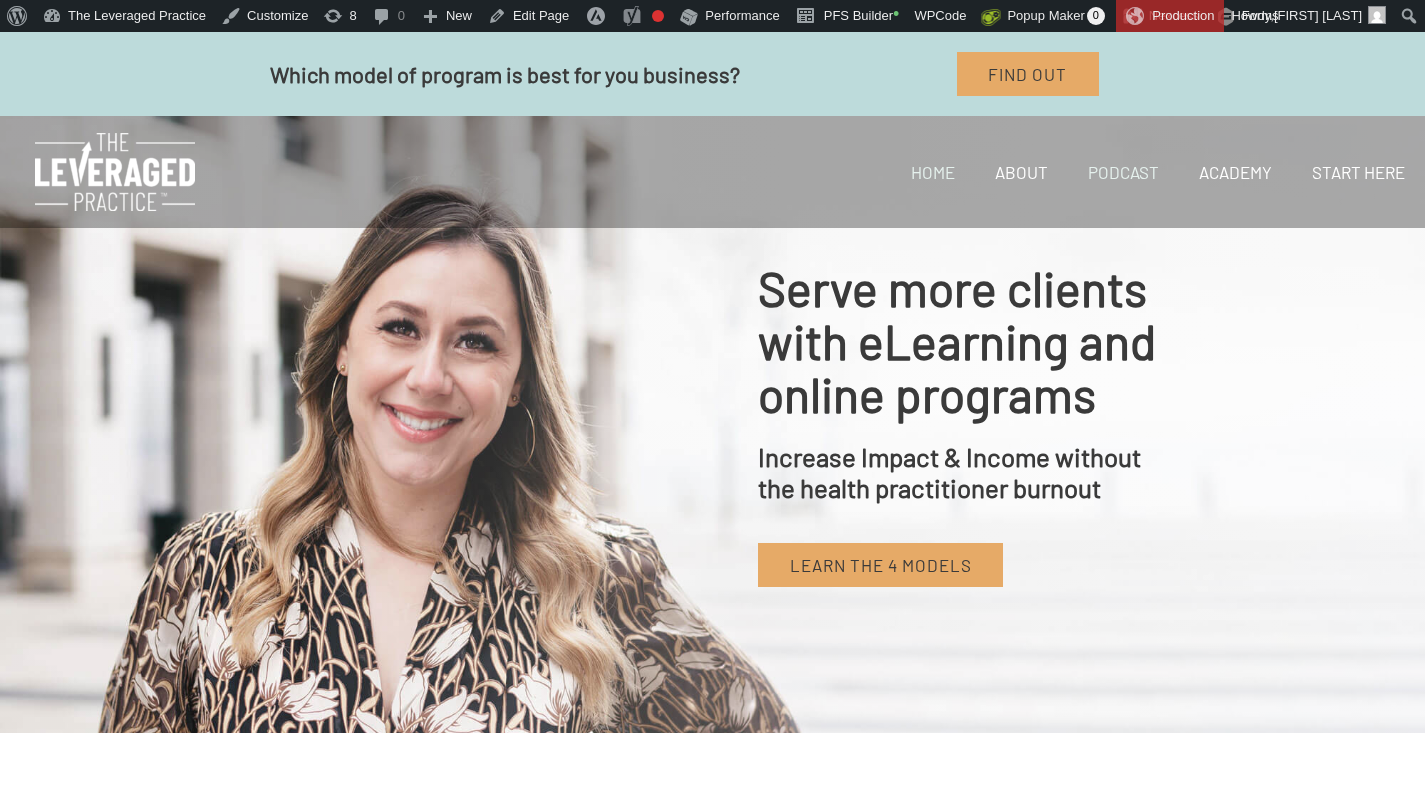 scroll, scrollTop: 0, scrollLeft: 0, axis: both 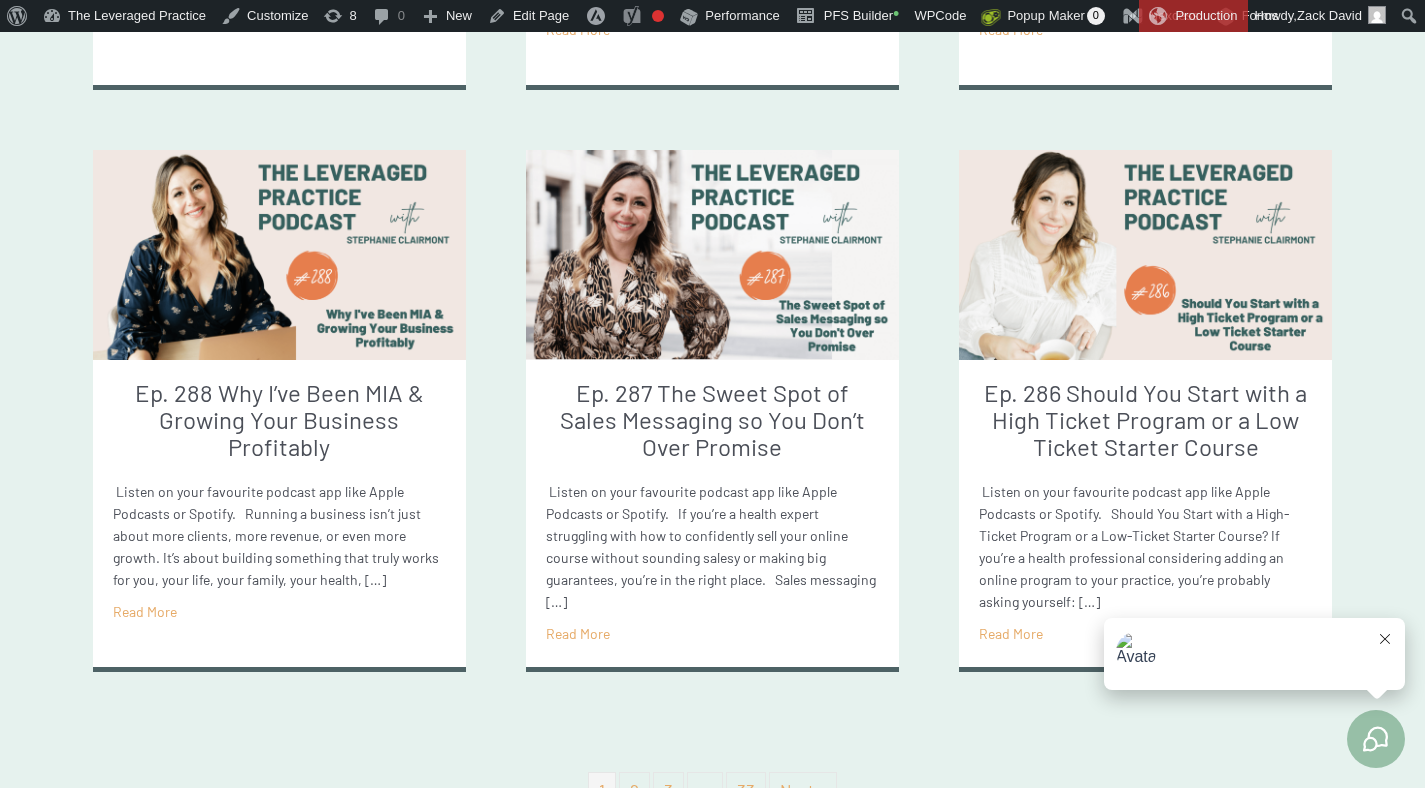 click on "Ep. 288 Why I’ve Been MIA & Growing Your Business Profitably" at bounding box center [279, 419] 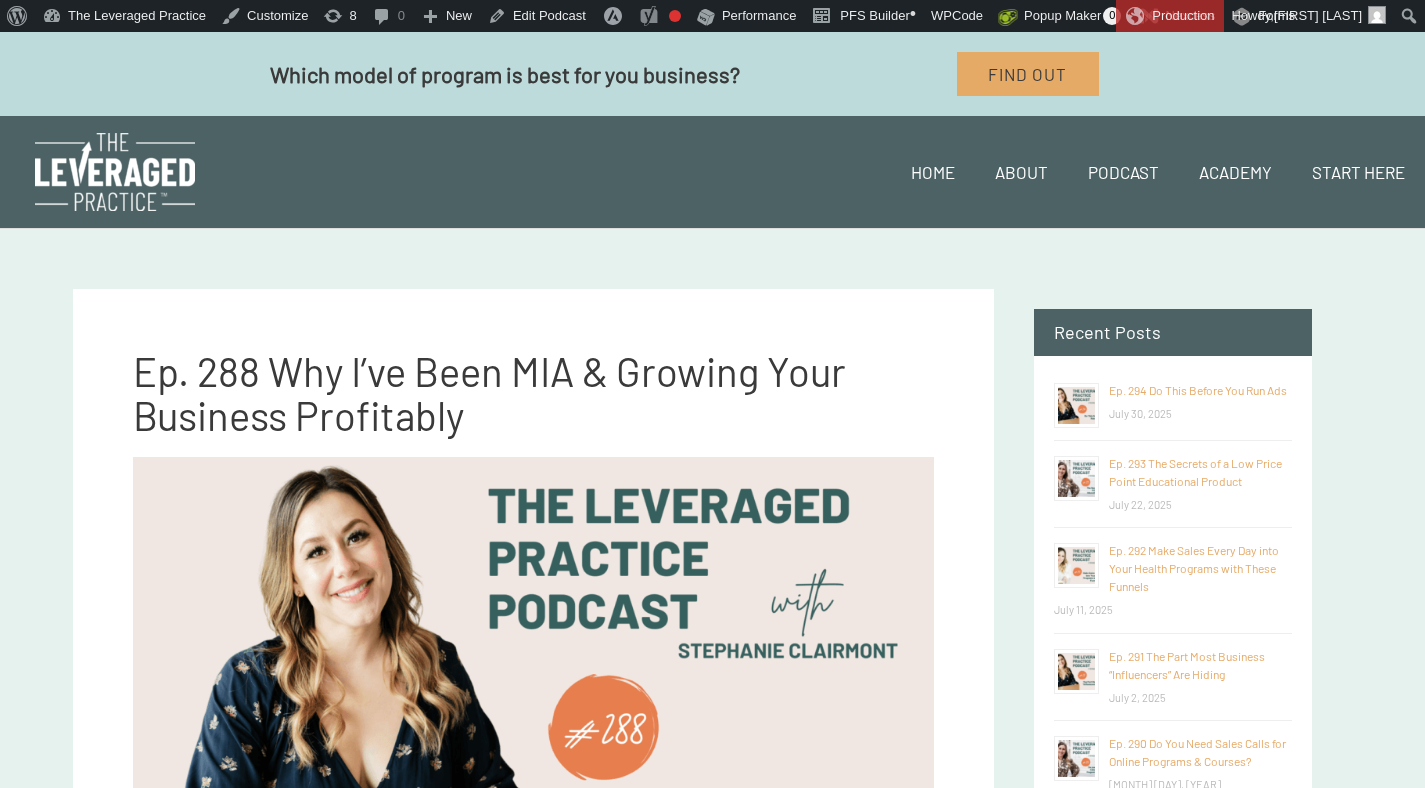scroll, scrollTop: 0, scrollLeft: 0, axis: both 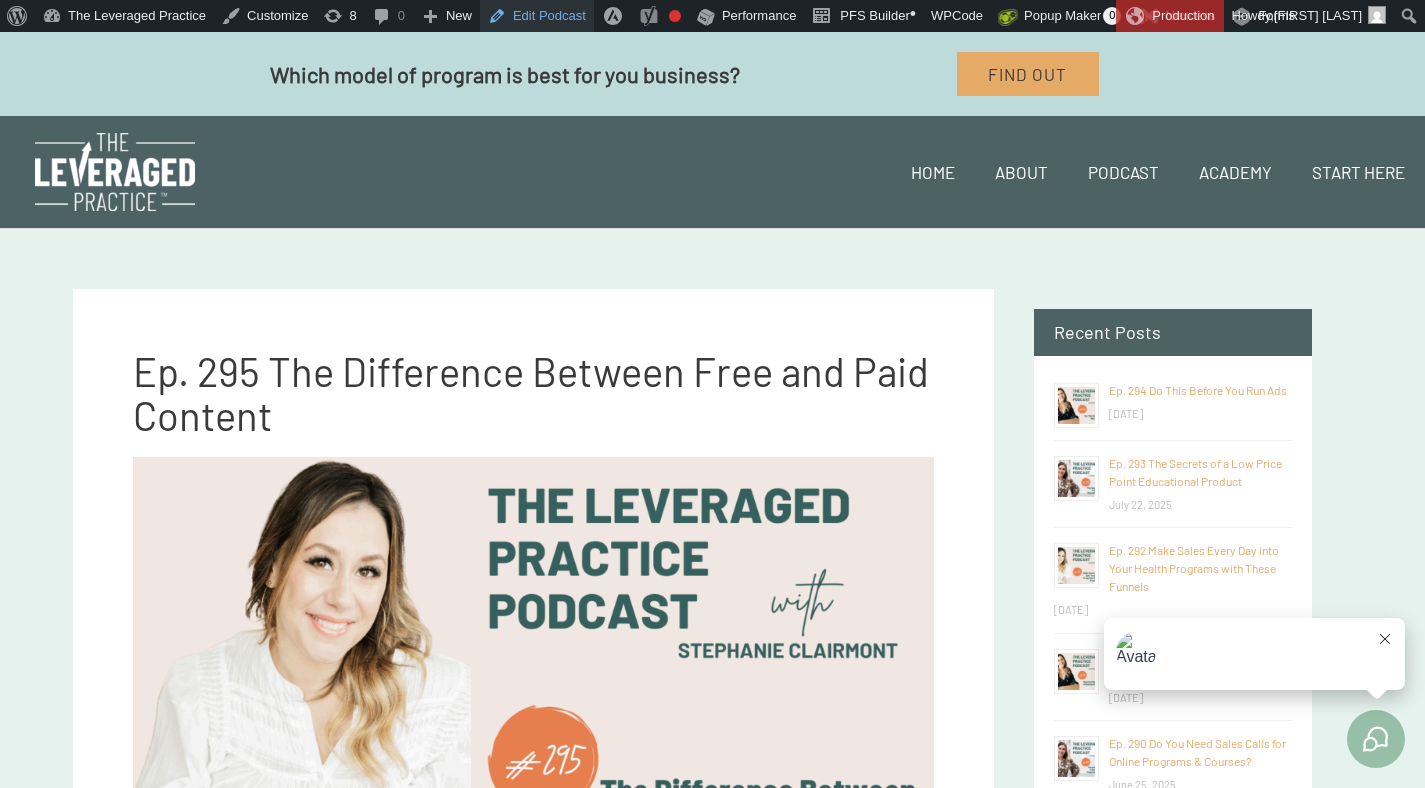 click on "Edit Podcast" at bounding box center [537, 16] 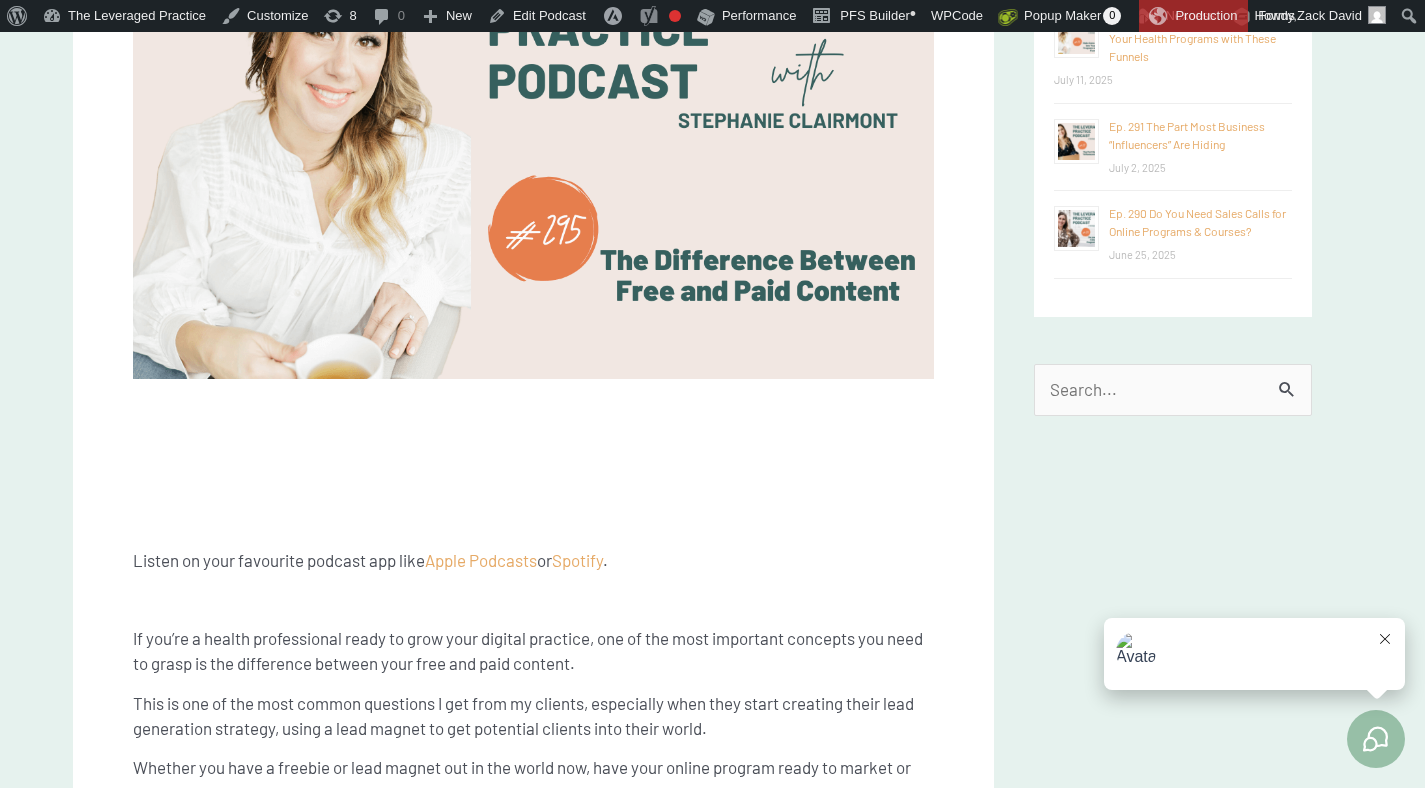 scroll, scrollTop: 0, scrollLeft: 0, axis: both 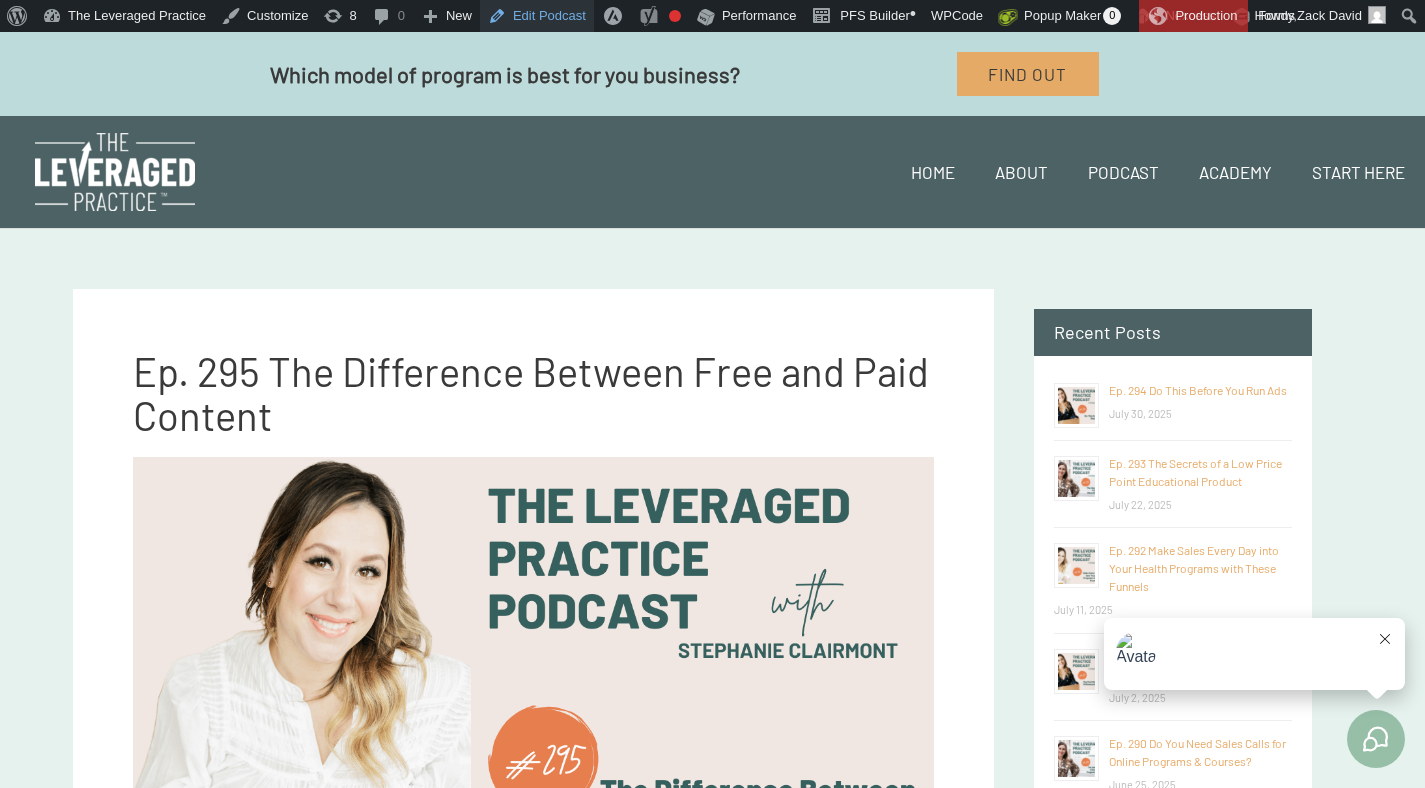 click on "Edit Podcast" at bounding box center [537, 16] 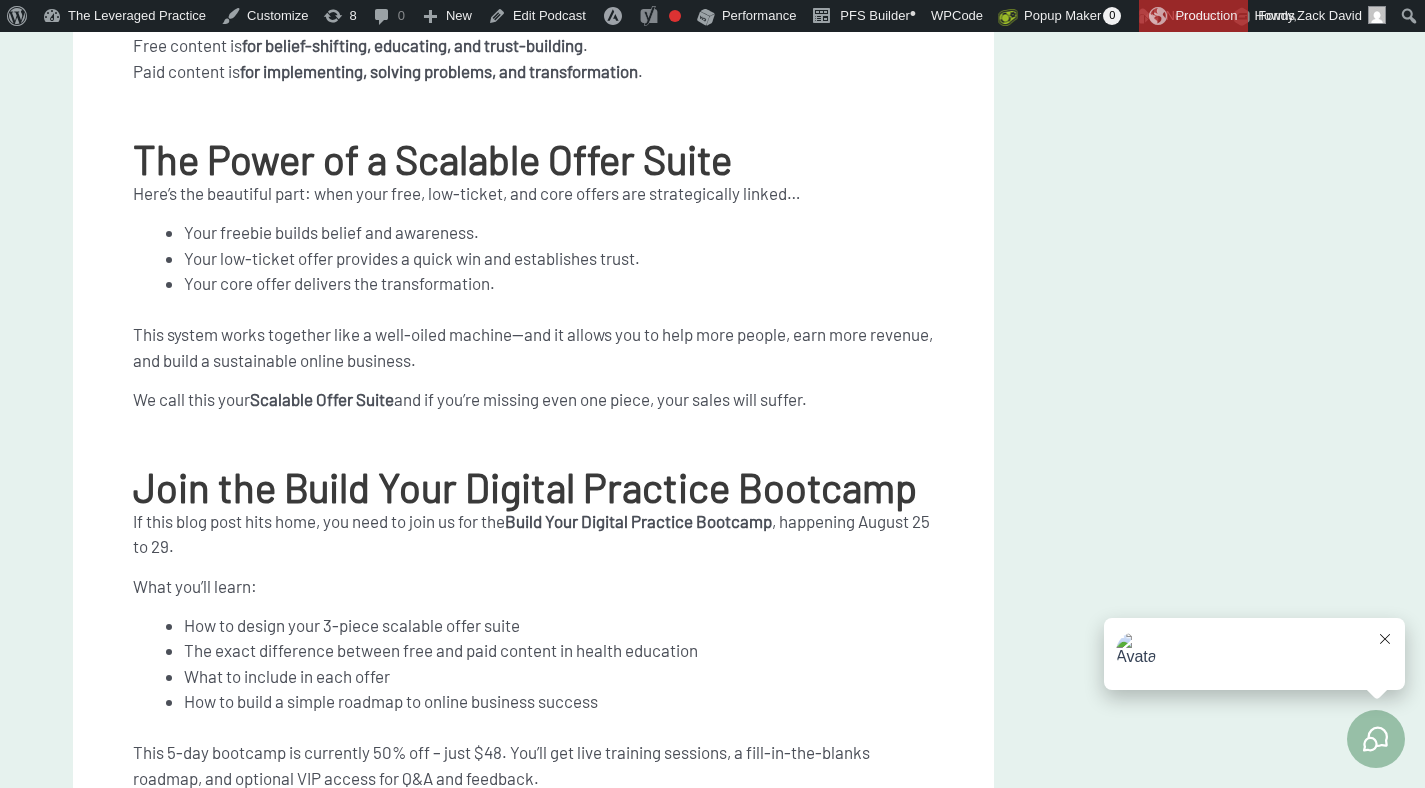 scroll, scrollTop: 4788, scrollLeft: 0, axis: vertical 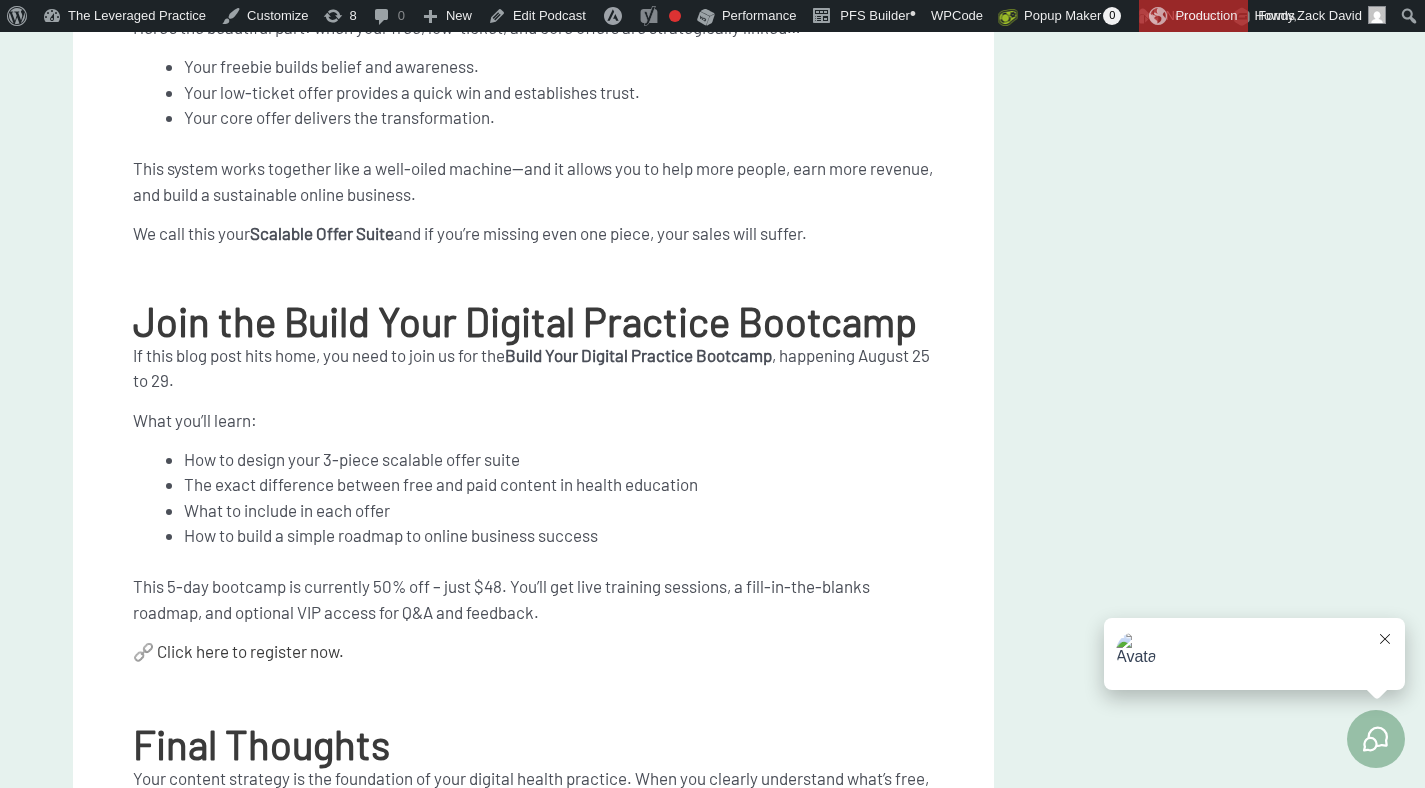 click on "🔗 Click here to register now." at bounding box center (238, 651) 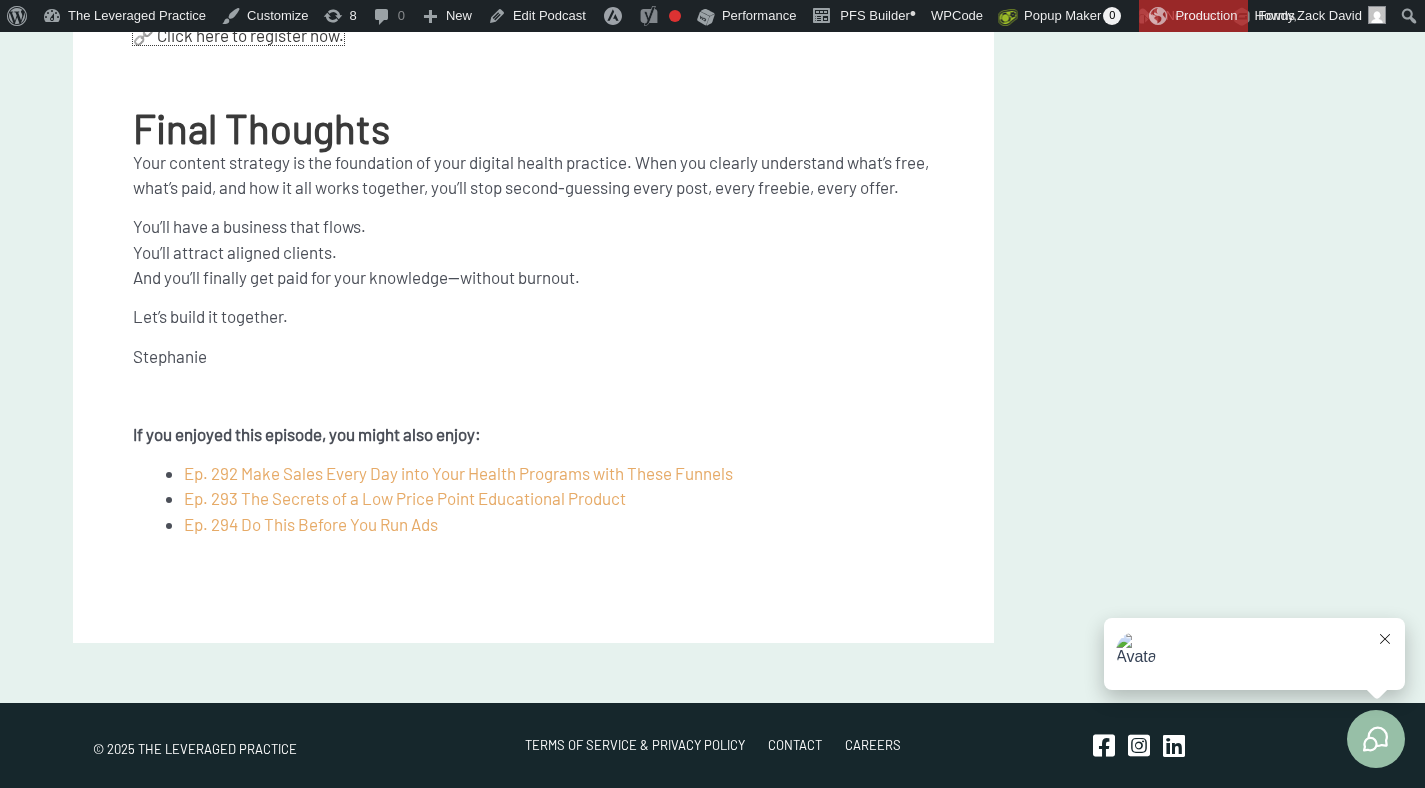 scroll, scrollTop: 5440, scrollLeft: 0, axis: vertical 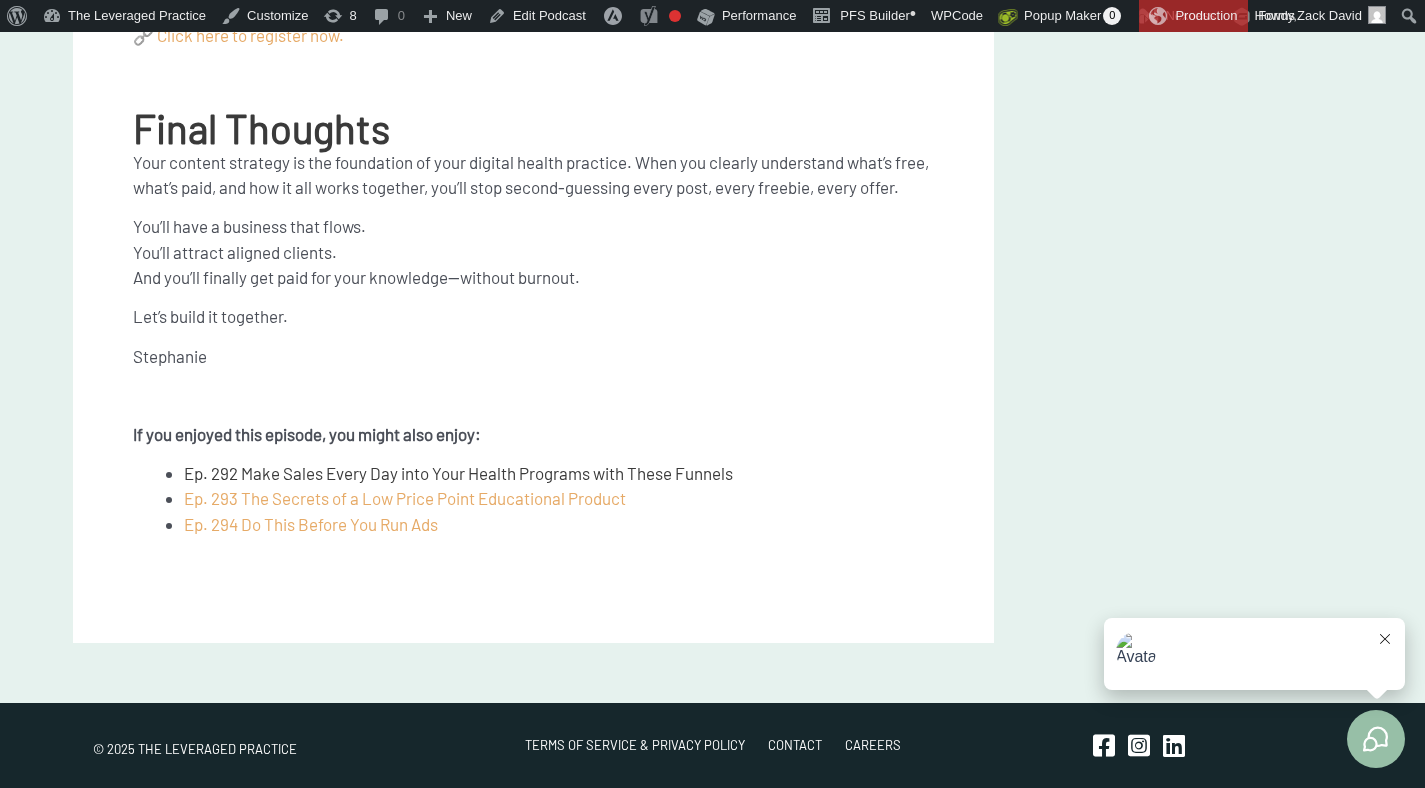 click on "Ep. 292 Make Sales Every Day into Your Health Programs with These Funnels" at bounding box center [458, 473] 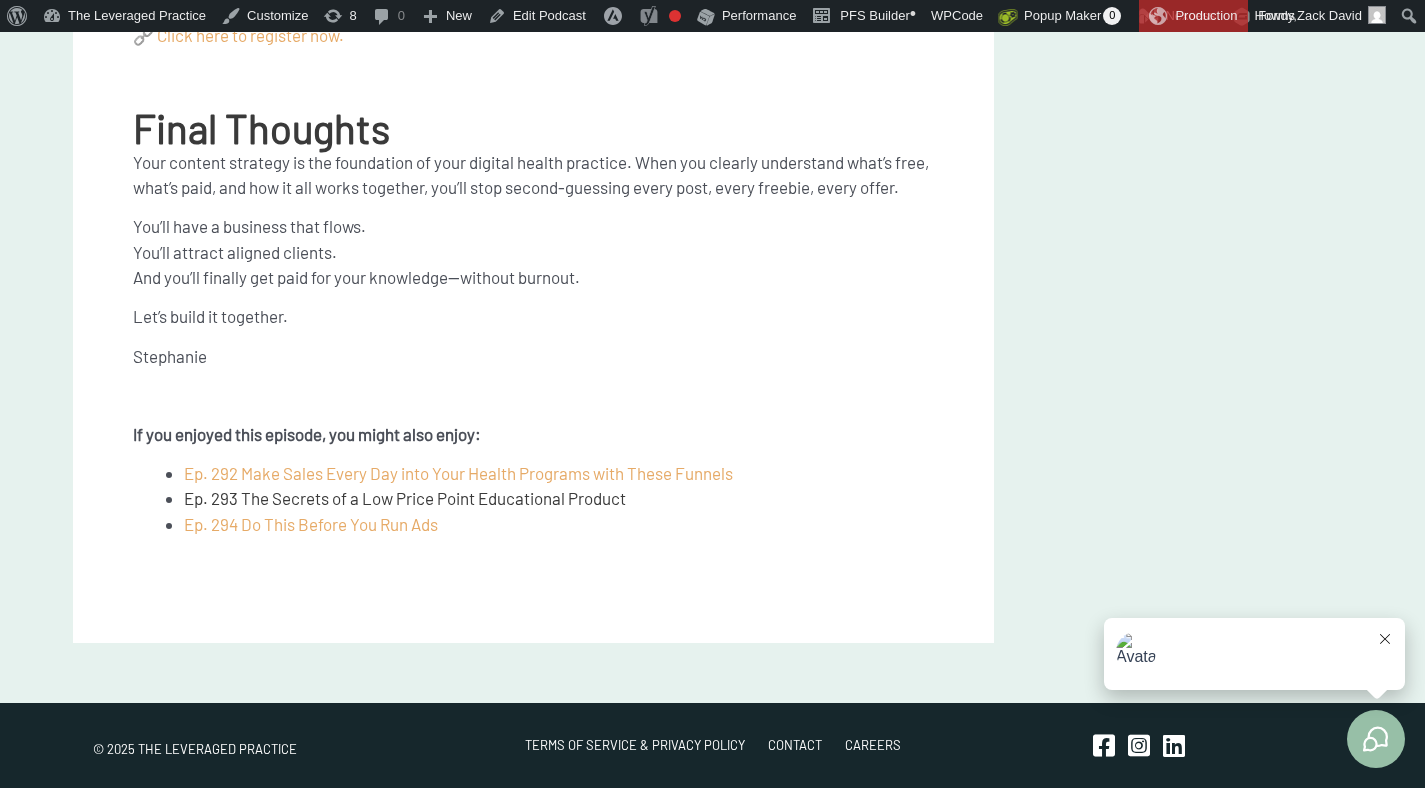 click on "Ep. 293 The Secrets of a Low Price Point Educational Product" at bounding box center [405, 498] 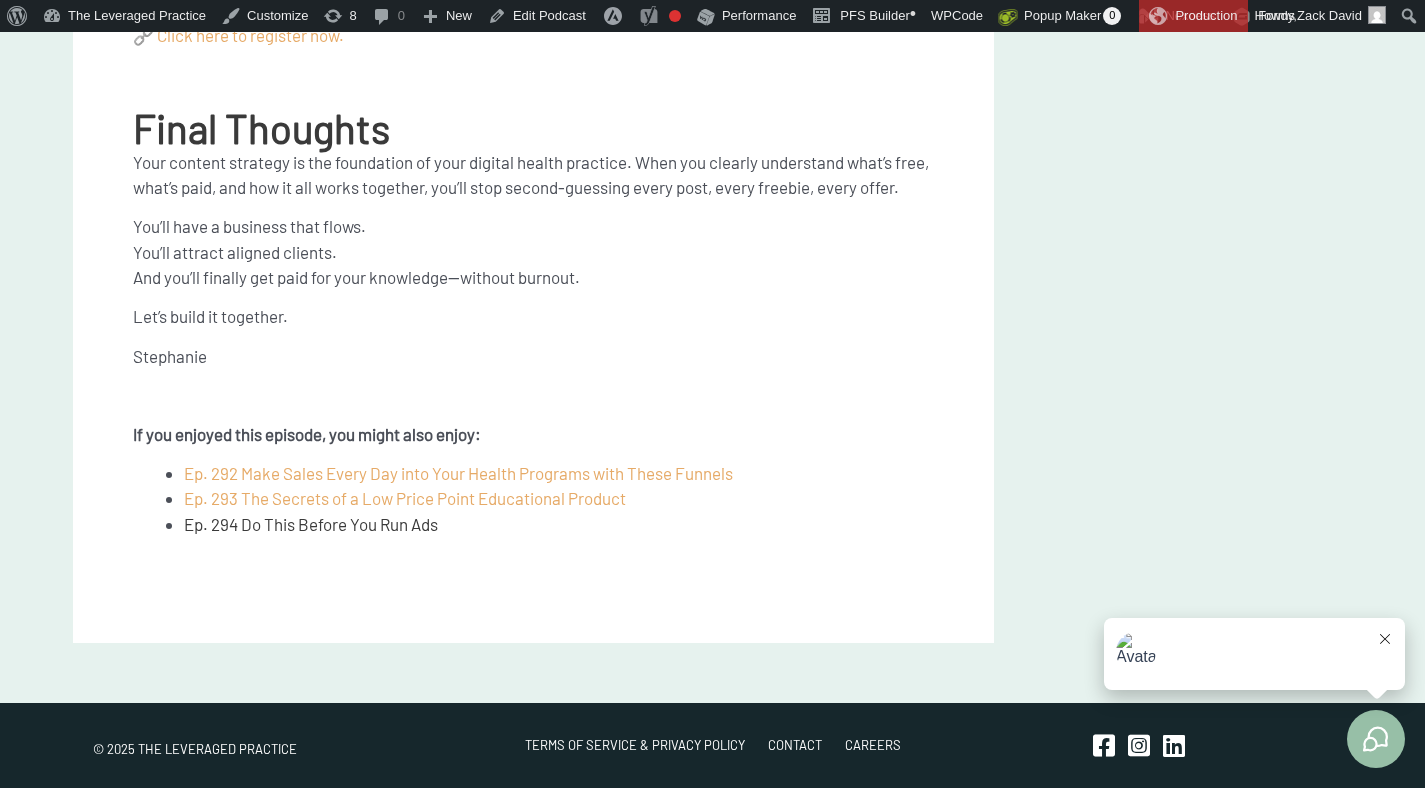 click on "Ep. 294 Do This Before You Run Ads" at bounding box center [311, 524] 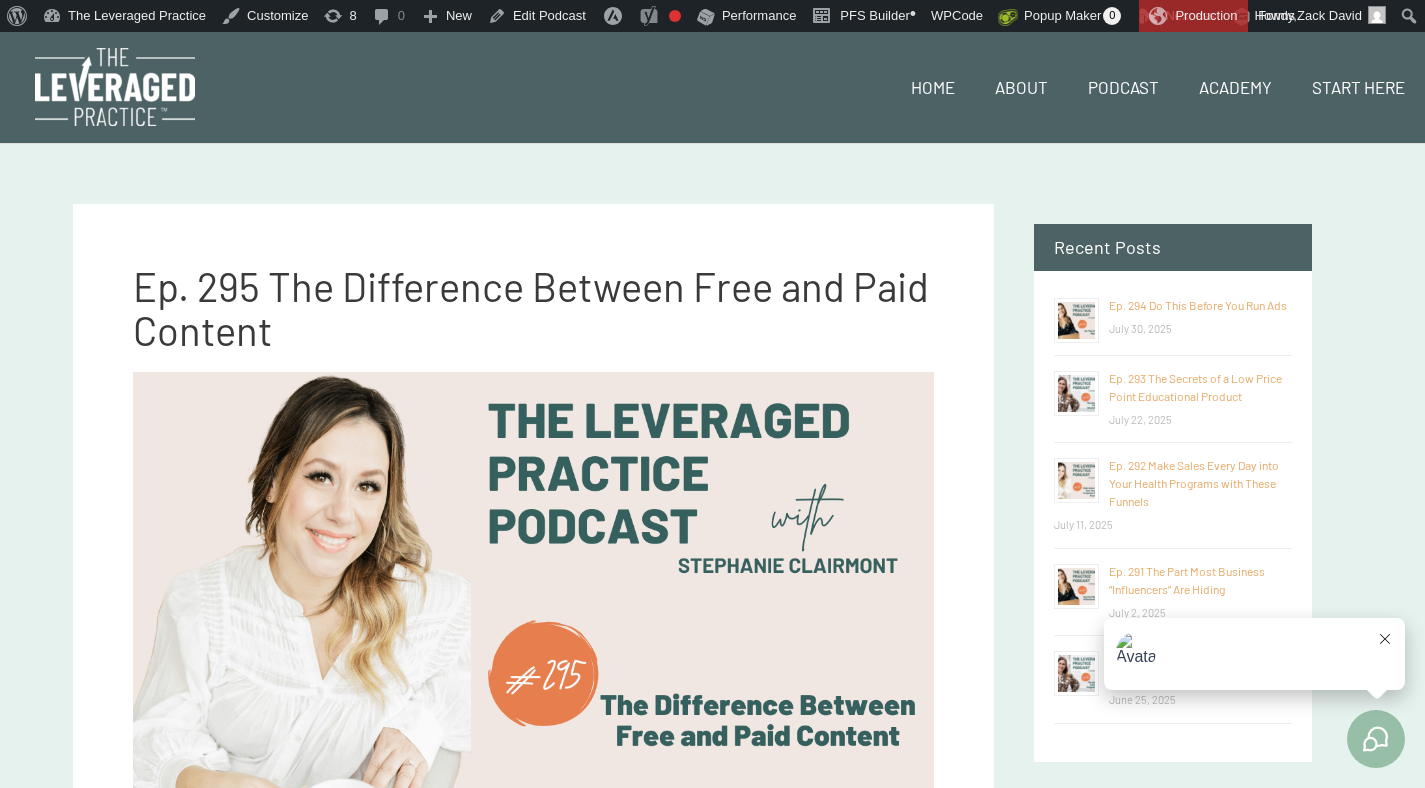 scroll, scrollTop: 0, scrollLeft: 0, axis: both 